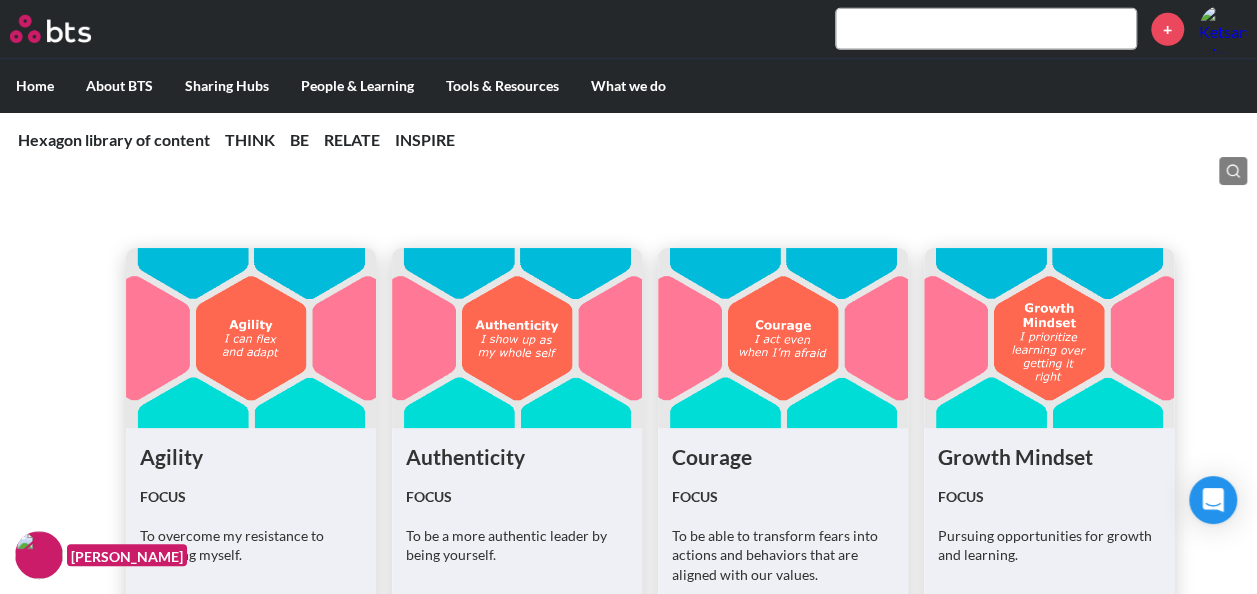 scroll, scrollTop: 2700, scrollLeft: 0, axis: vertical 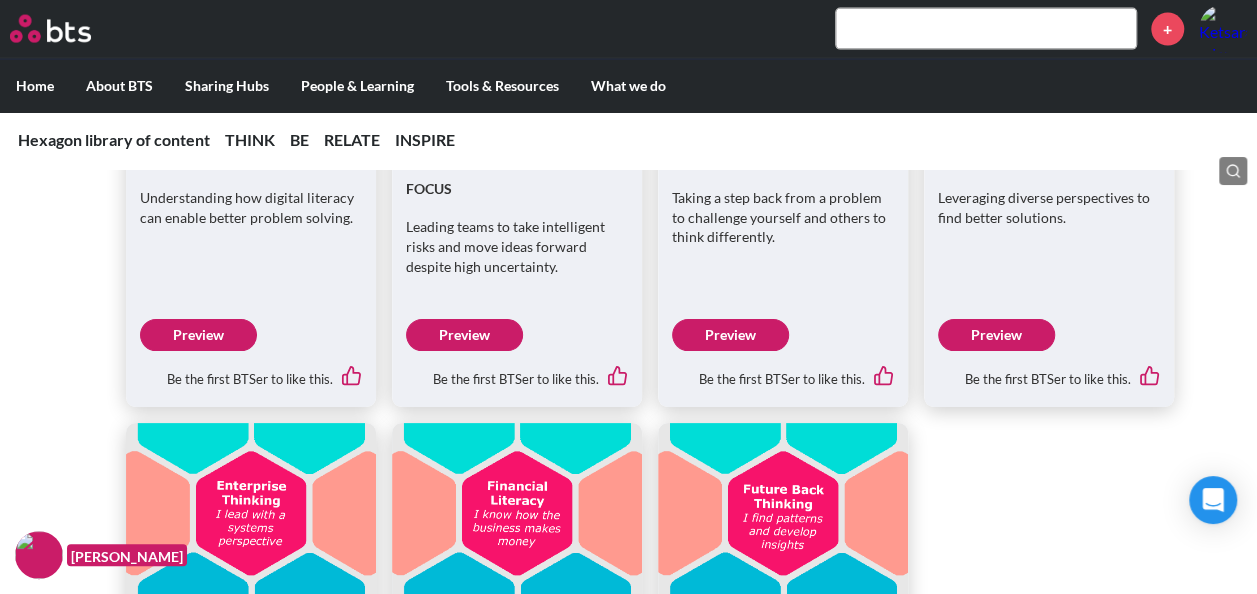 click on "Accountability FOCUS
Understanding how to accomplish the most important work in less time . Preview Be the first BTSer to like this. Business Acumen FOCUS
Understanding how you contribute to the organization and drive sustainable and profitable growth through your decisions. Preview Be the first BTSer to like this. Customer Centric FOCUS
Putting the customer front and center when innovating and solving problems. Preview Be the first BTSer to like this. Decision Making FOCUS
Learning how to make higher quality, timely decisions. Preview Be the first BTSer to like this. Digital Literacy FOCUS
Understanding how digital literacy can enable better problem solving. Preview Be the first BTSer to like this. Disciplined Experimentation FOCUS
Leading teams to take intelligent risks and move ideas forward despite high uncertainty. Preview Be the first BTSer to like this. Divergent Thinking FOCUS
Taking a step back from a problem to challenge yourself and others to think differently. Preview FOCUS
Preview" at bounding box center [628, 103] 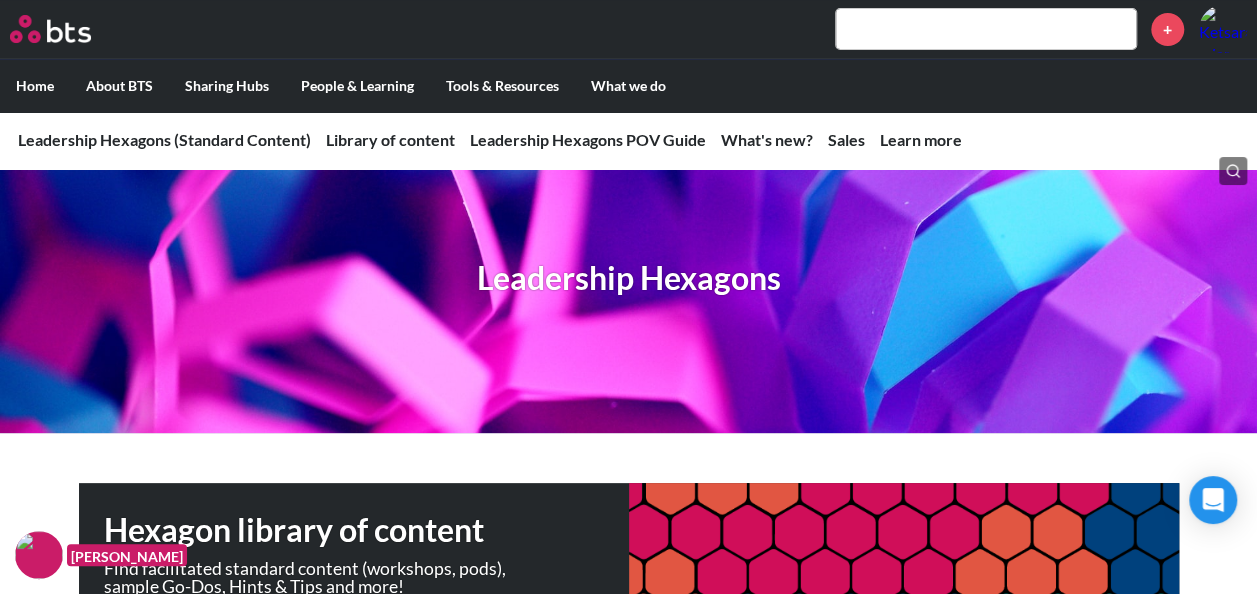 scroll, scrollTop: 0, scrollLeft: 0, axis: both 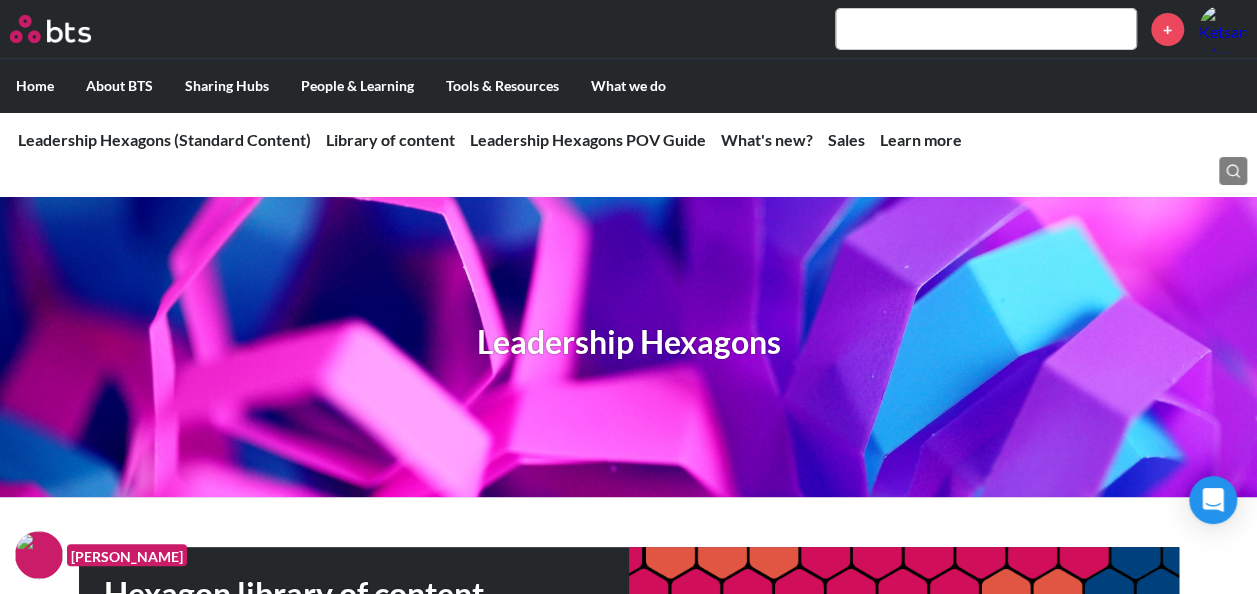 click on "Leadership Hexagons (Standard Content) Library of content Leadership Hexagons POV Guide What's new? Sales Learn more  Katryna Seki Leadership Hexagons Hexagon library of content Find facilitated standard content (workshops, pods), sample Go-Dos, Hints & Tips and more! Navigate the hexagon map Leadership Hexagons POV Guide Our Leadership Hexagon POV Guide is a living, breathing document! Rather than saving to your desktop, always download from Box to get the latest version! Download on Box Tracker - what's available now? Get a live view of what content is ready now, what's in progress and what is coming soon. Preview Peru Viljoen like this. Hexagons: Facilitated Content Find facilitated standard content (workshops, pods), sample Go-Dos, Hints & Tips, and more. Preview Be the first BTSer to like this. Momenta - digital self-paced content Experience our new self-paced learning modules as a participant would! Learn more Be the first BTSer to like this. Momenta - coach digital pre-work Learn more What's new? DATE" at bounding box center (628, 1968) 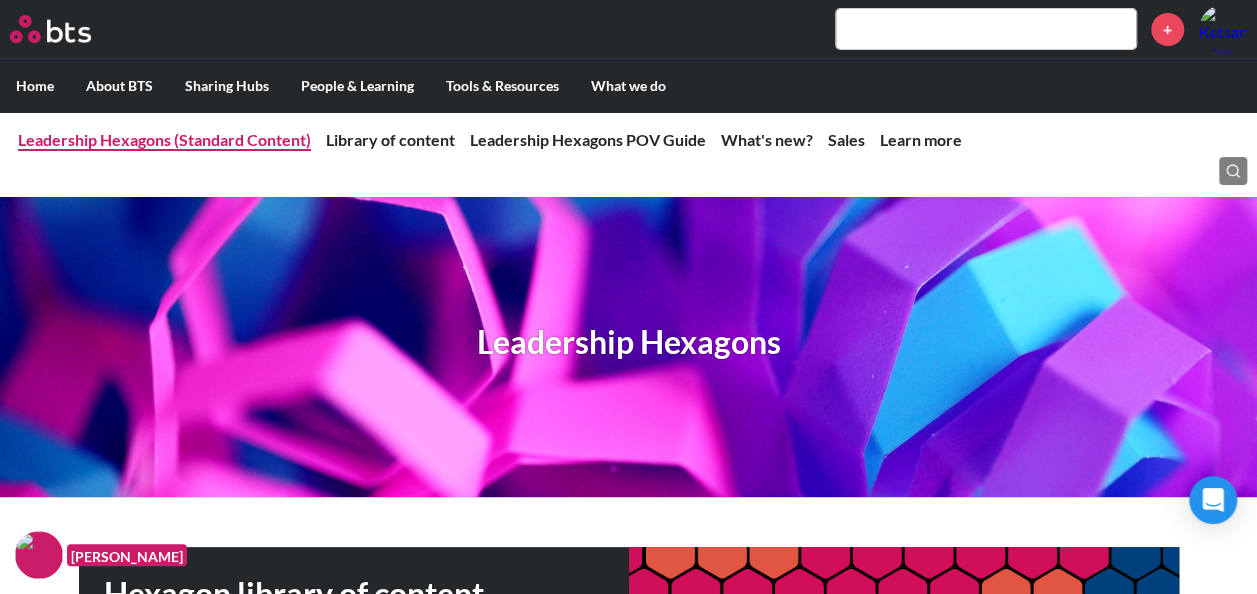 click on "Leadership Hexagons (Standard Content)" at bounding box center [164, 139] 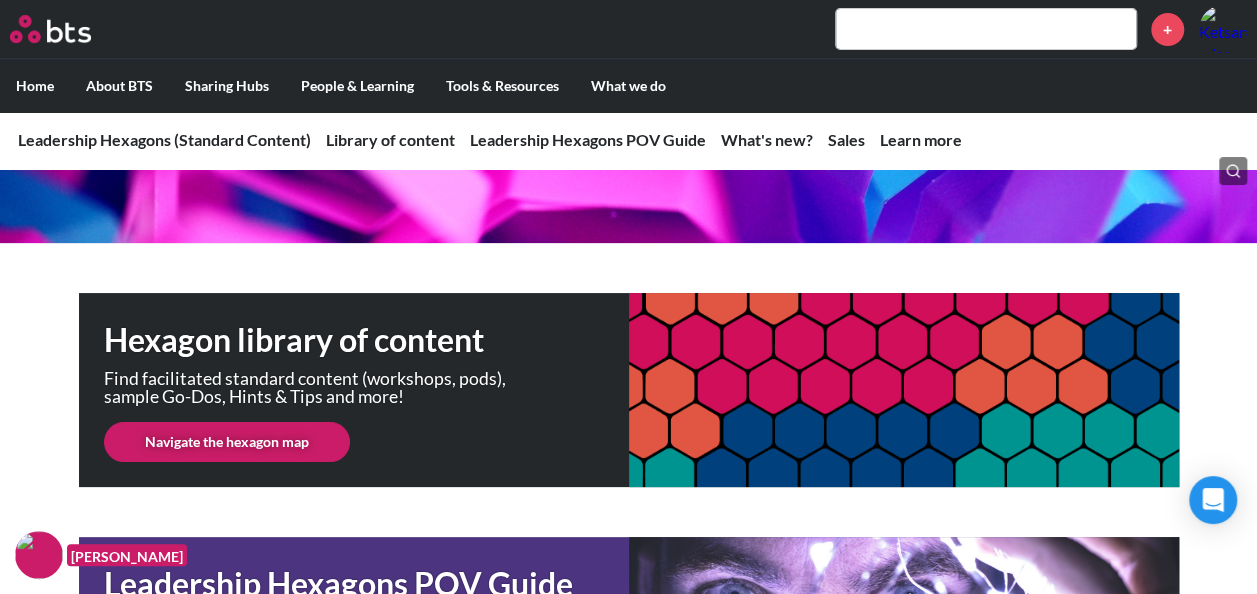 scroll, scrollTop: 0, scrollLeft: 0, axis: both 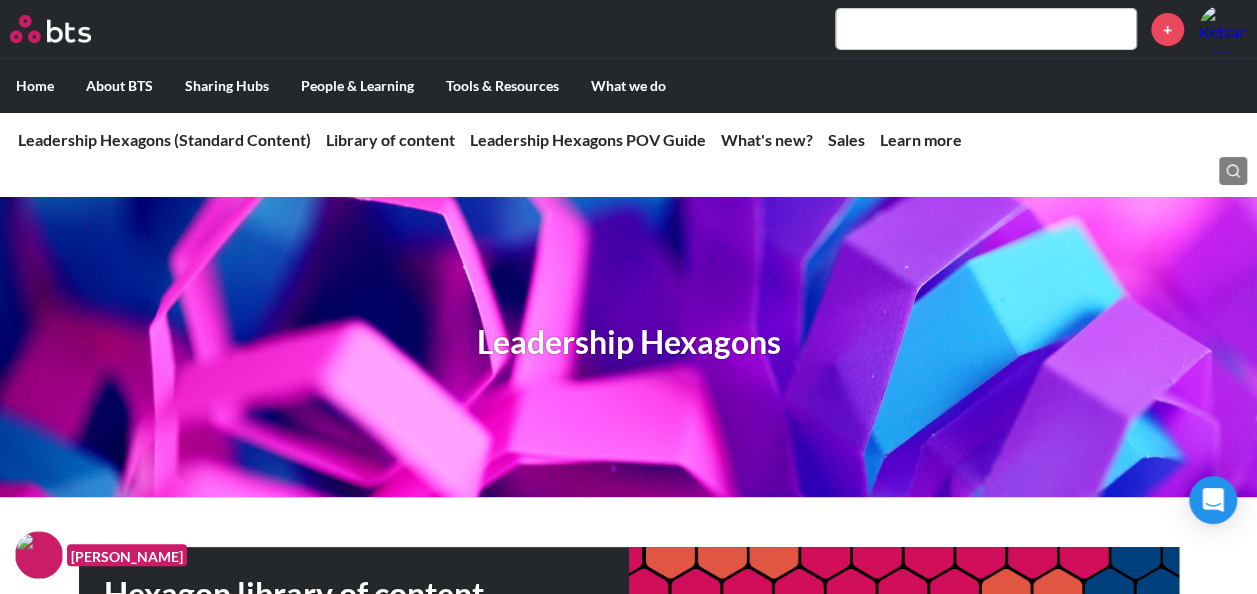 click on "Leadership Hexagons (Standard Content) Library of content Leadership Hexagons POV Guide What's new? Sales Learn more" at bounding box center (628, 140) 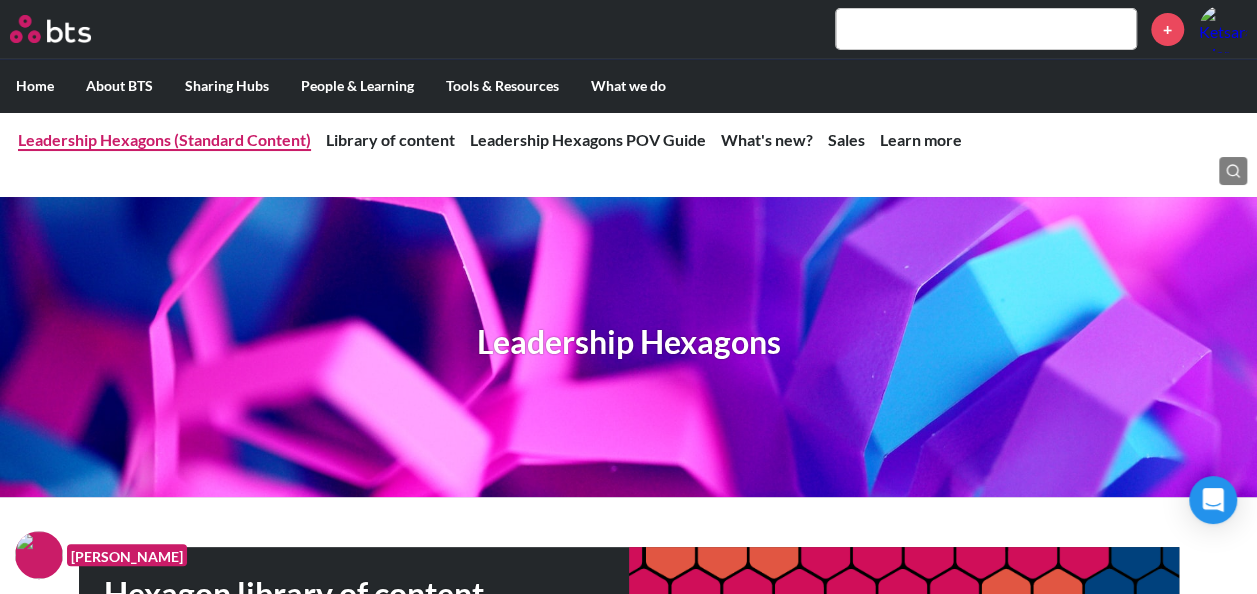 click on "Leadership Hexagons (Standard Content)" at bounding box center [164, 139] 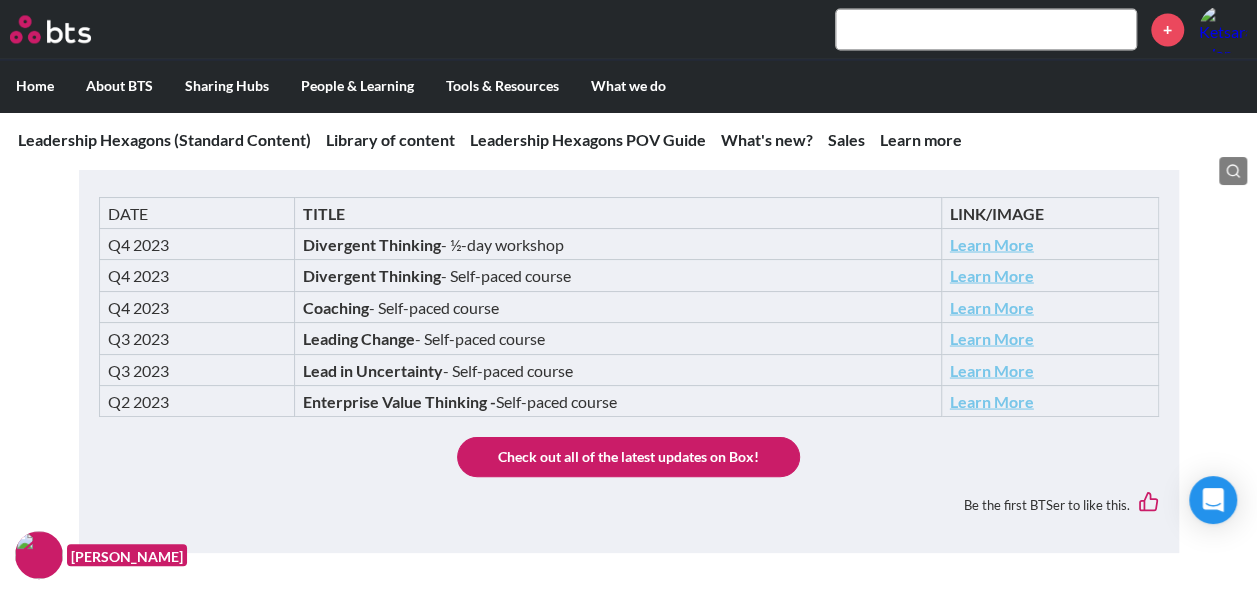 scroll, scrollTop: 1711, scrollLeft: 0, axis: vertical 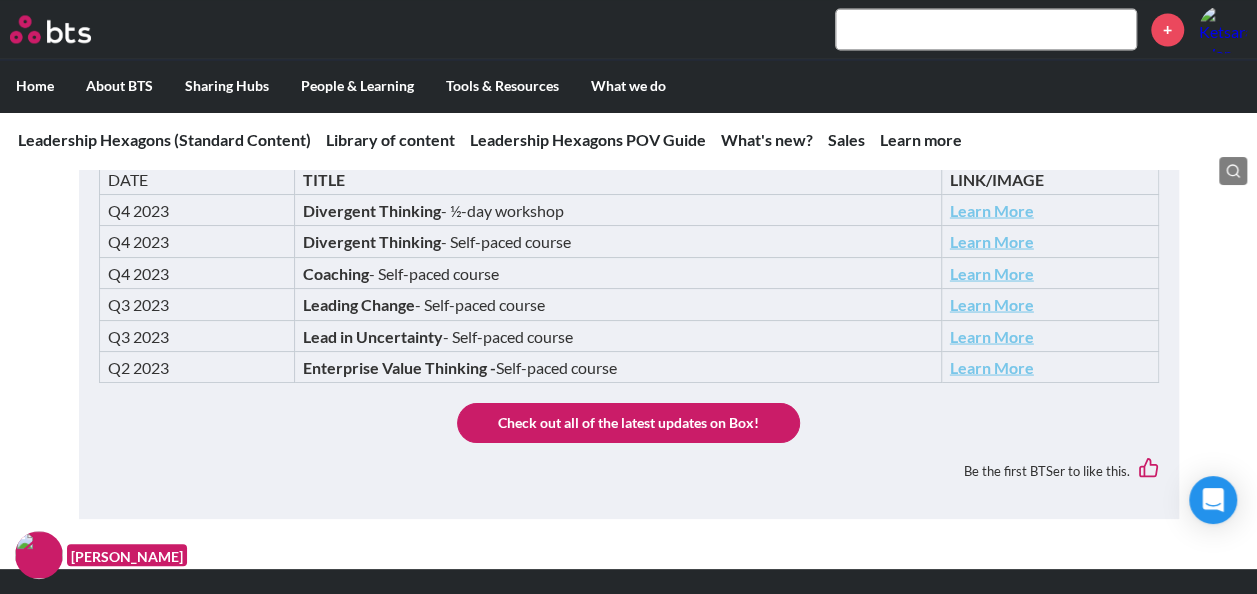 click on "Check out all of the latest updates on Box!" at bounding box center (628, 423) 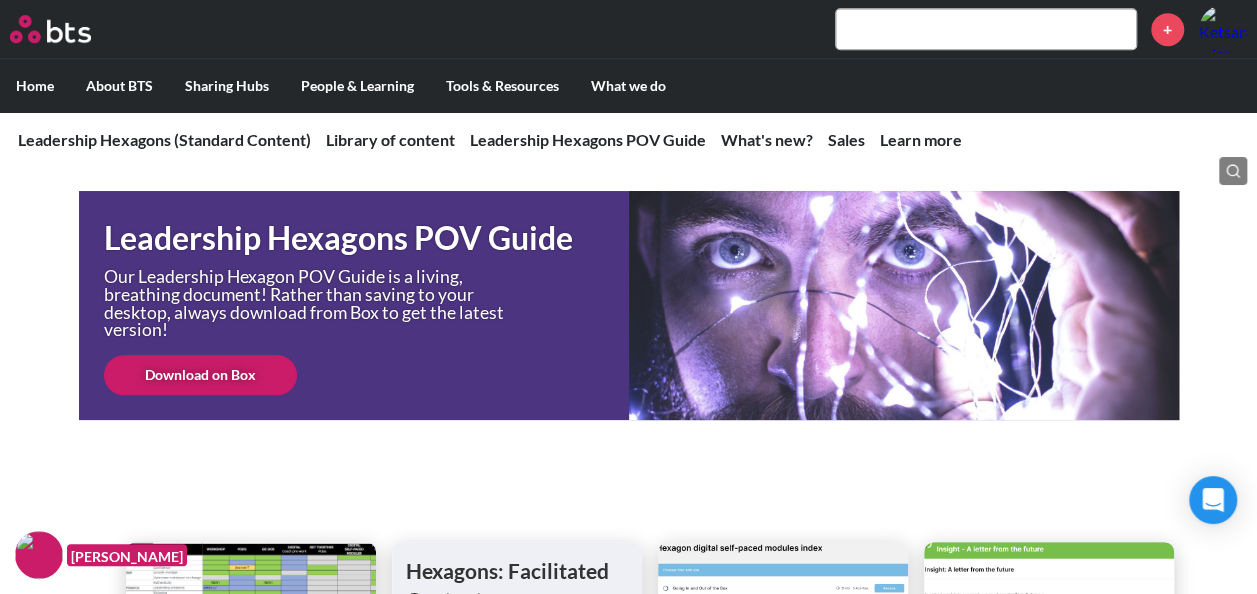 scroll, scrollTop: 100, scrollLeft: 0, axis: vertical 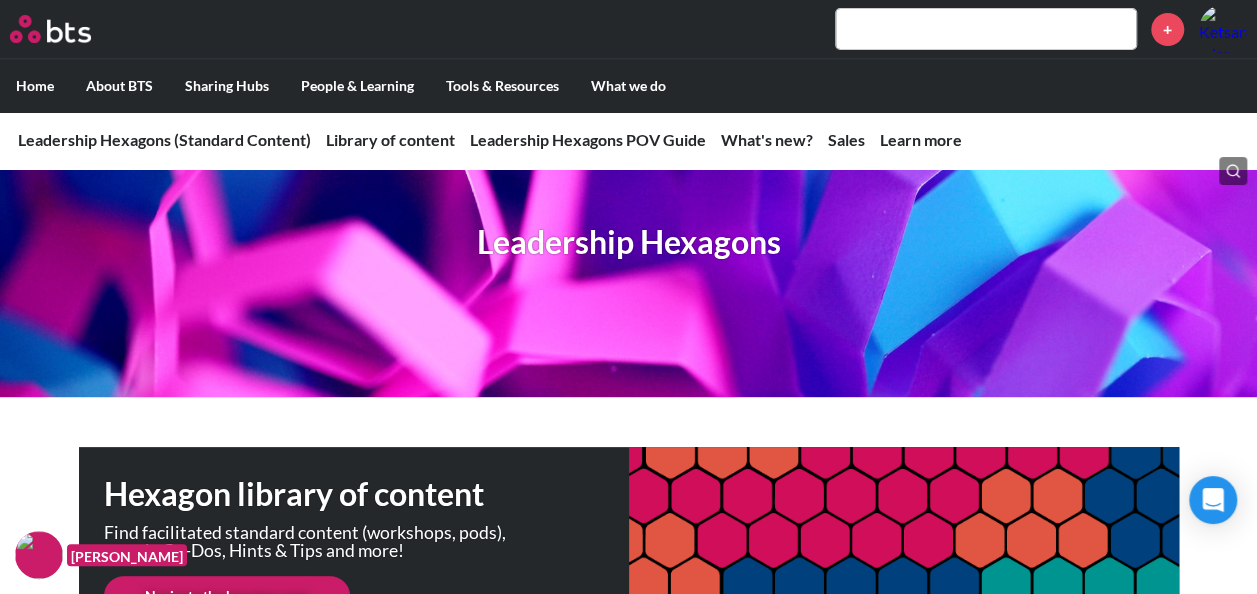 click on "Leadership Hexagons" at bounding box center (629, 242) 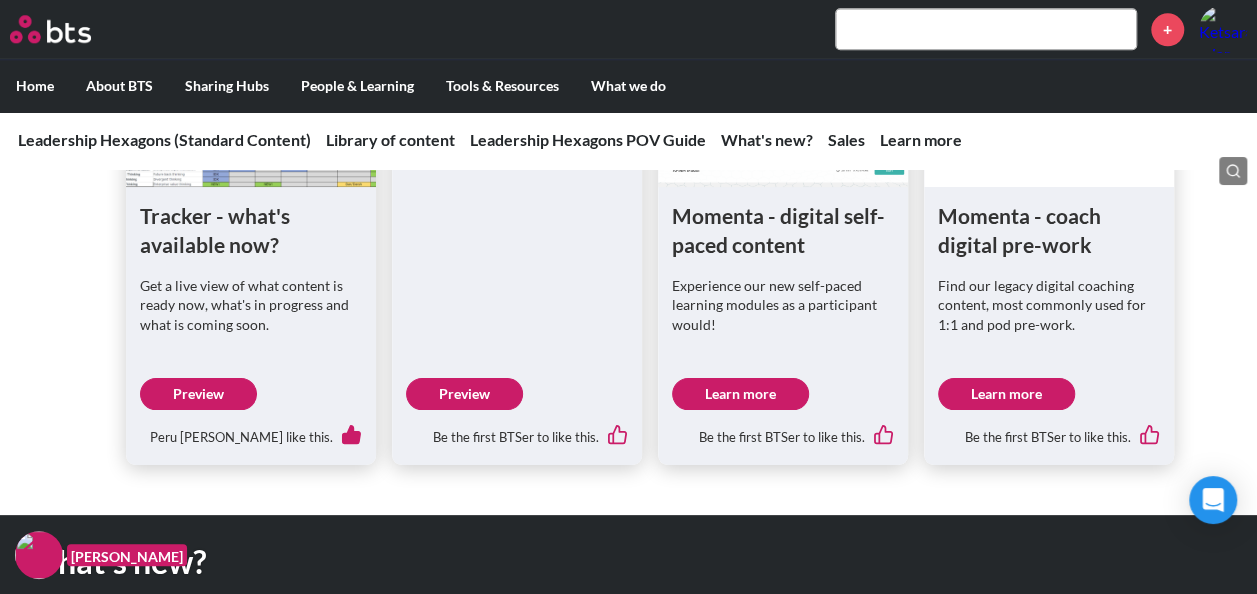 scroll, scrollTop: 1000, scrollLeft: 0, axis: vertical 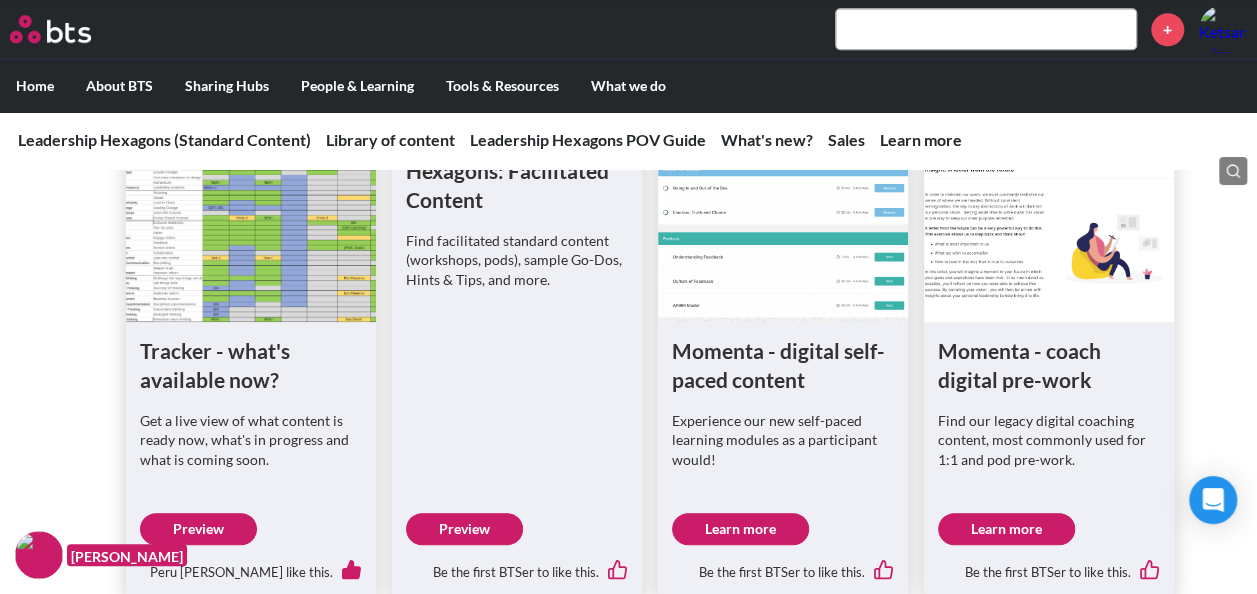 click on "Tracker - what's available now?" at bounding box center (251, 365) 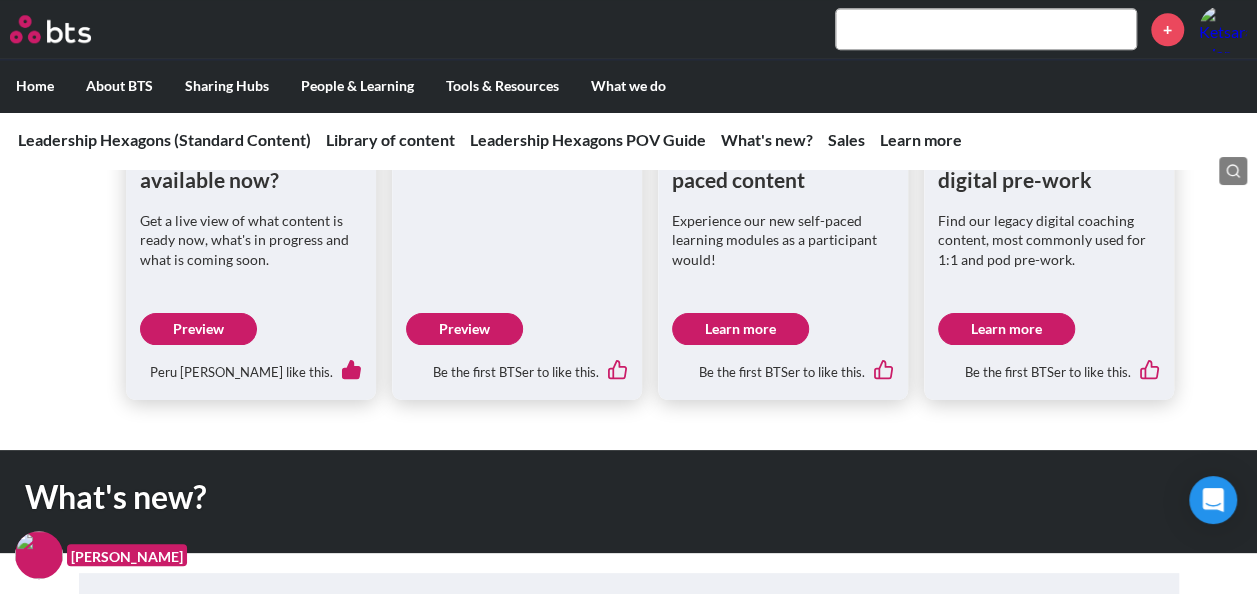 scroll, scrollTop: 1000, scrollLeft: 0, axis: vertical 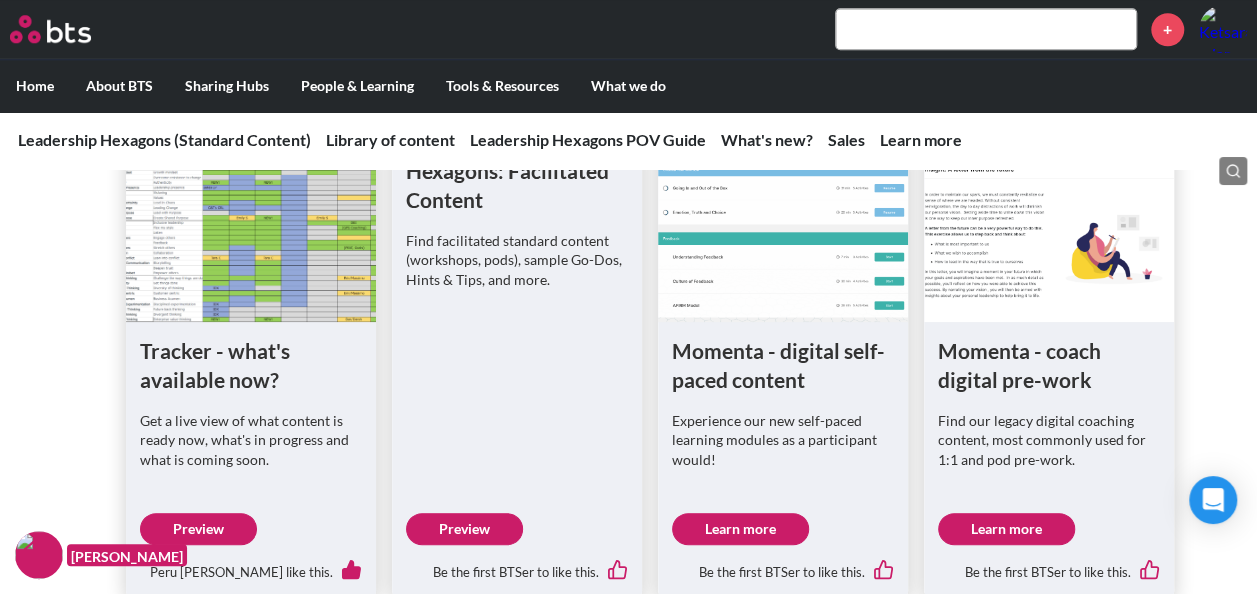 click on "Preview" at bounding box center (464, 529) 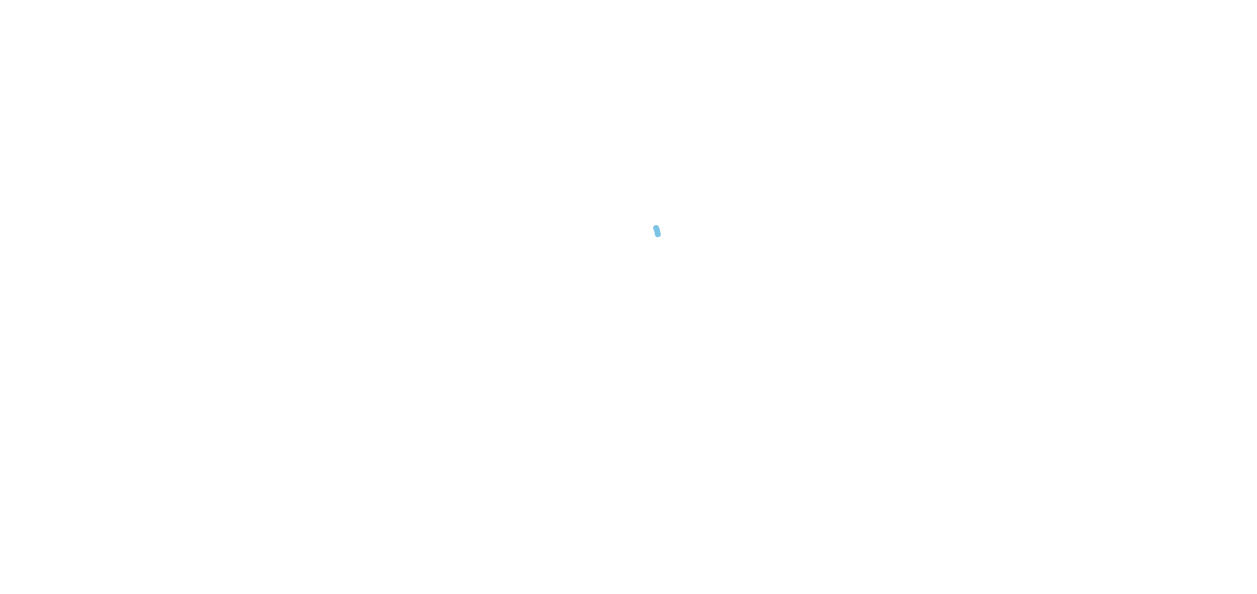 scroll, scrollTop: 0, scrollLeft: 0, axis: both 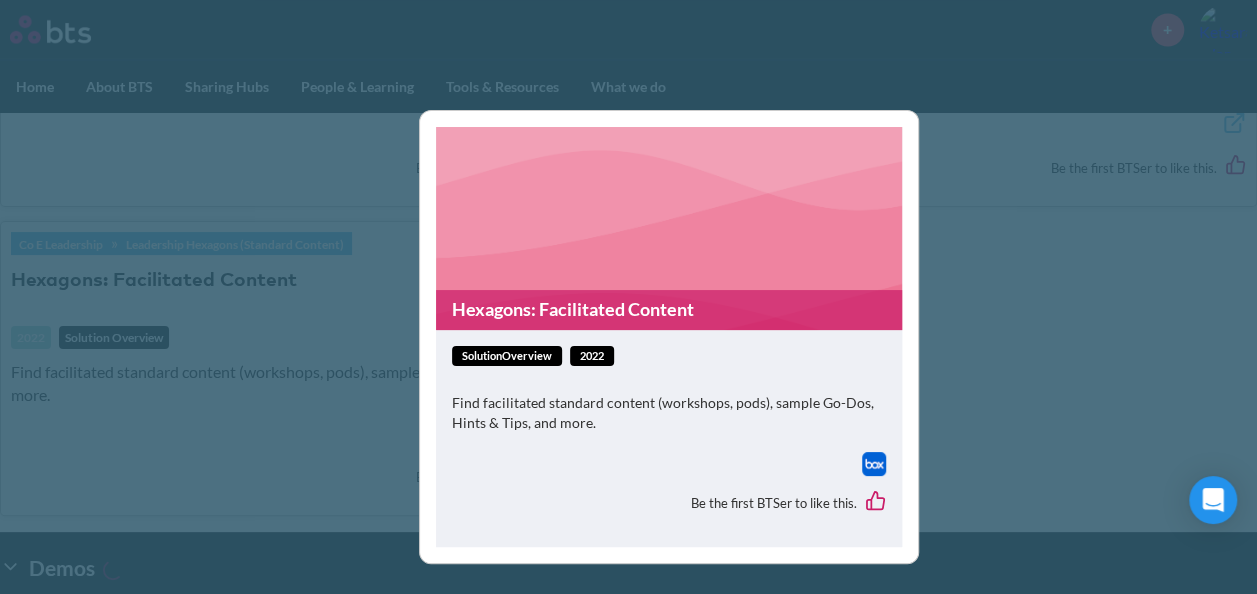 click on "Hexagons: Facilitated Content solutionOverview 2022 Find facilitated standard content (workshops, pods), sample Go-Dos, Hints & Tips, and more.   Be the first BTSer to like this." at bounding box center (628, 297) 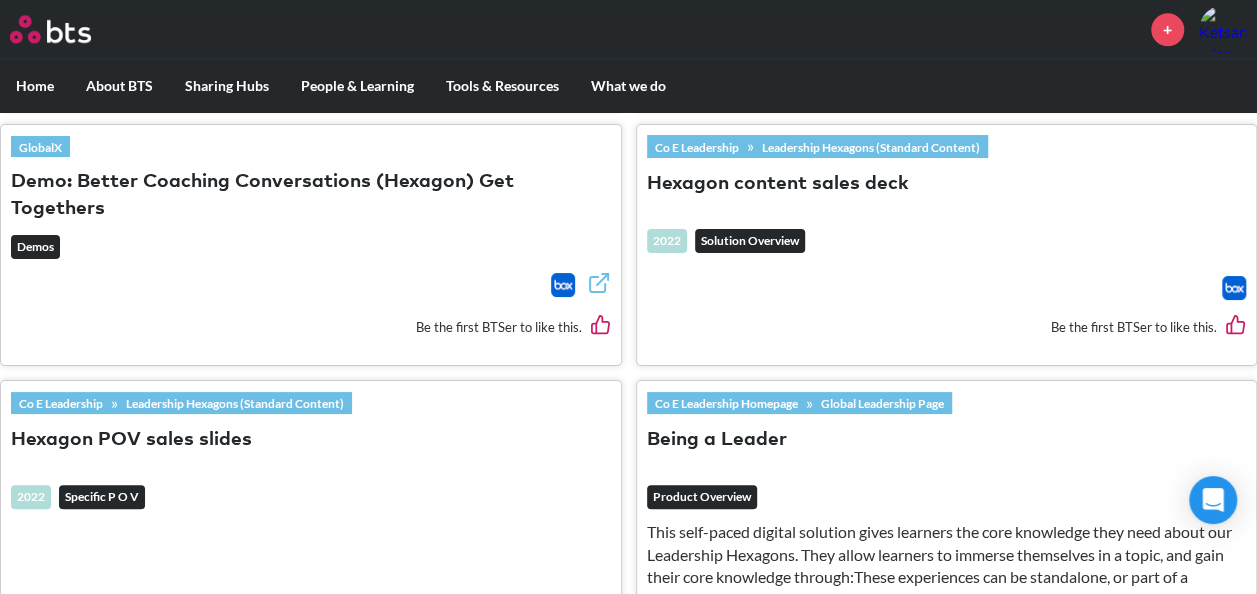 scroll, scrollTop: 1098, scrollLeft: 0, axis: vertical 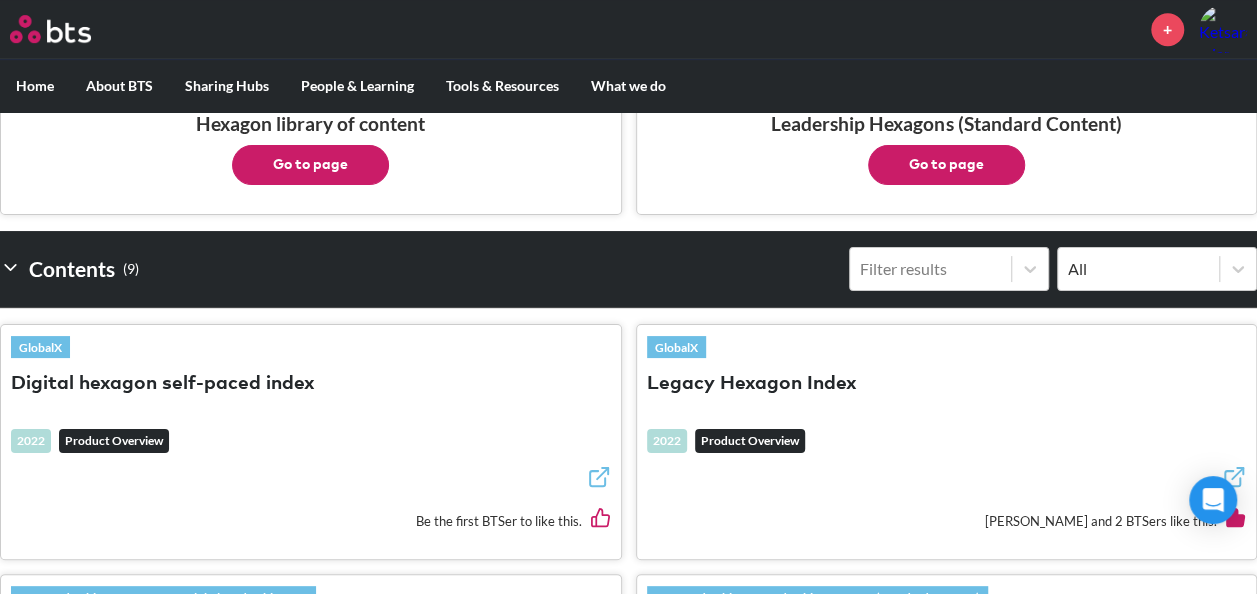 click on "Legacy Hexagon Index" at bounding box center [752, 384] 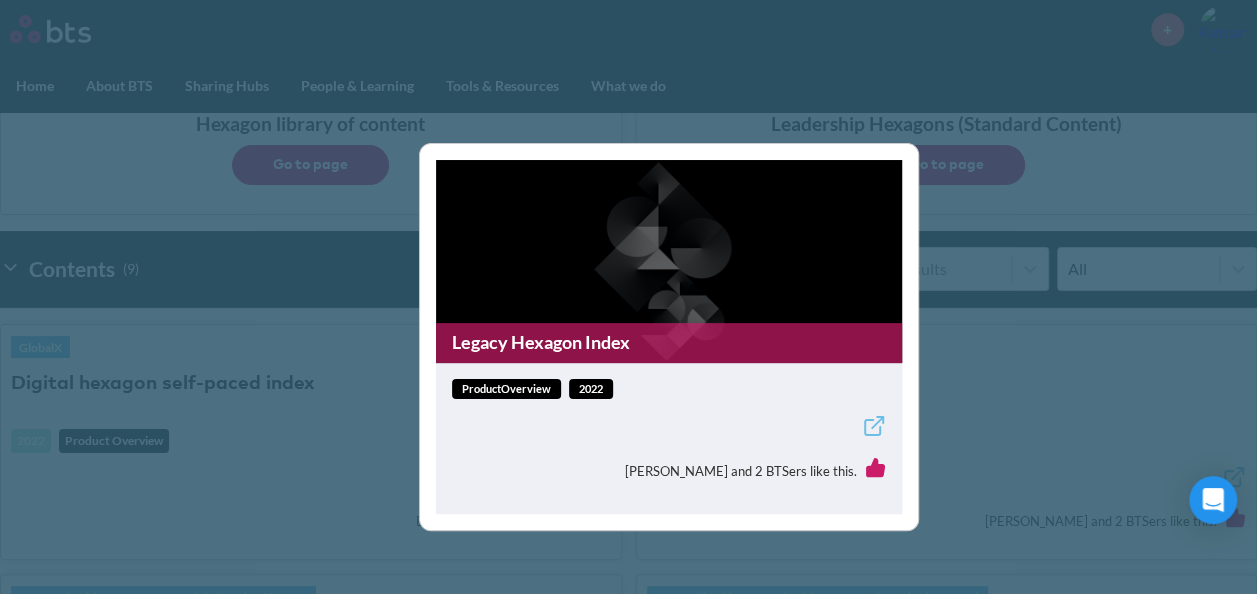 click on "Legacy Hexagon Index" at bounding box center [669, 342] 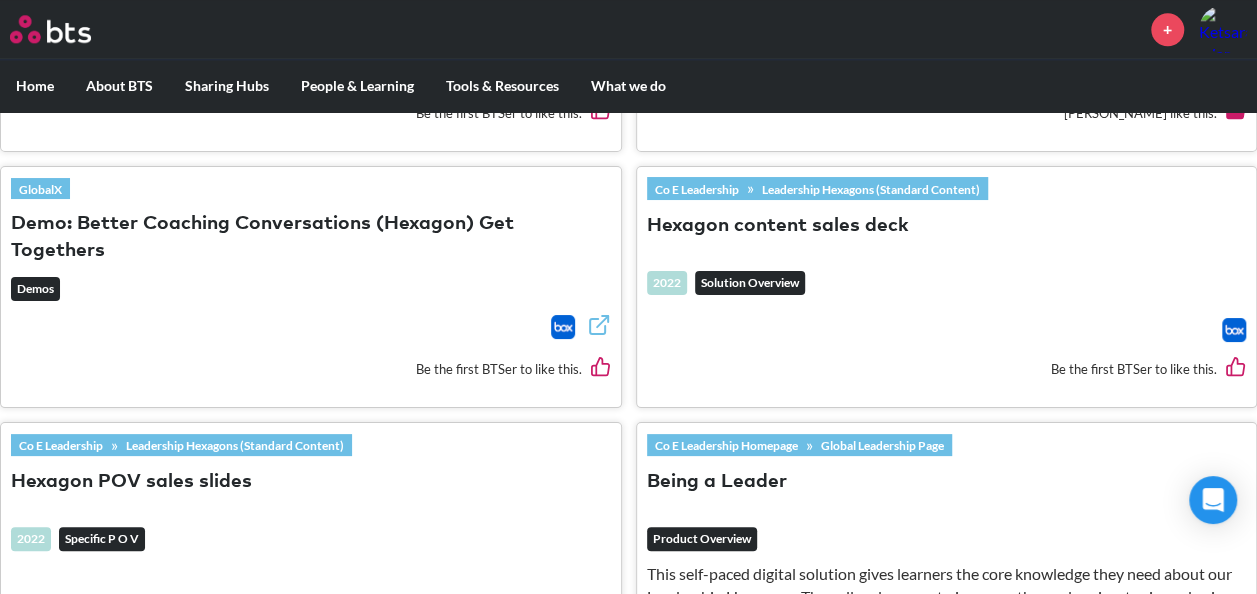 scroll, scrollTop: 1398, scrollLeft: 0, axis: vertical 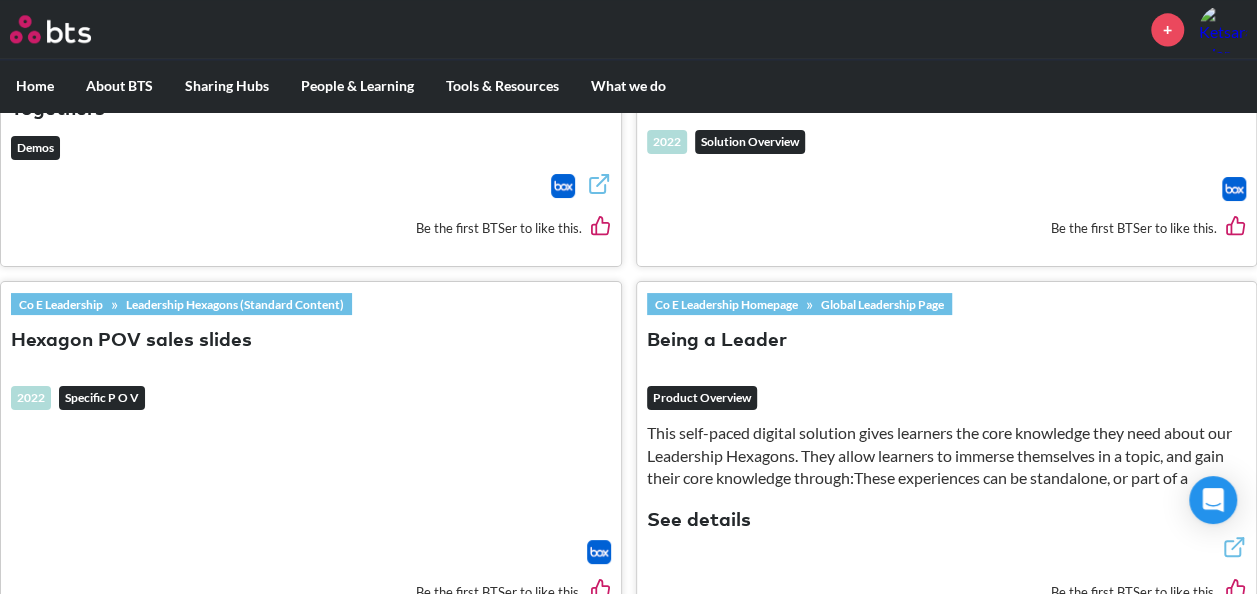 click on "Hexagon POV sales slides" at bounding box center [131, 341] 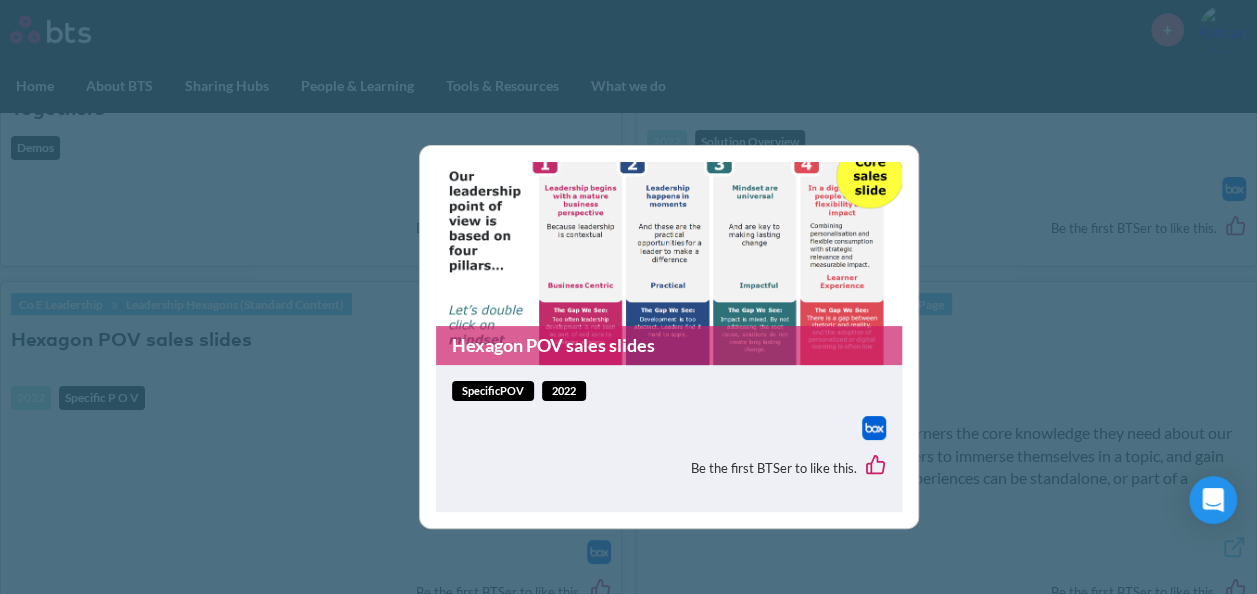 click on "Hexagon POV sales slides" at bounding box center (669, 345) 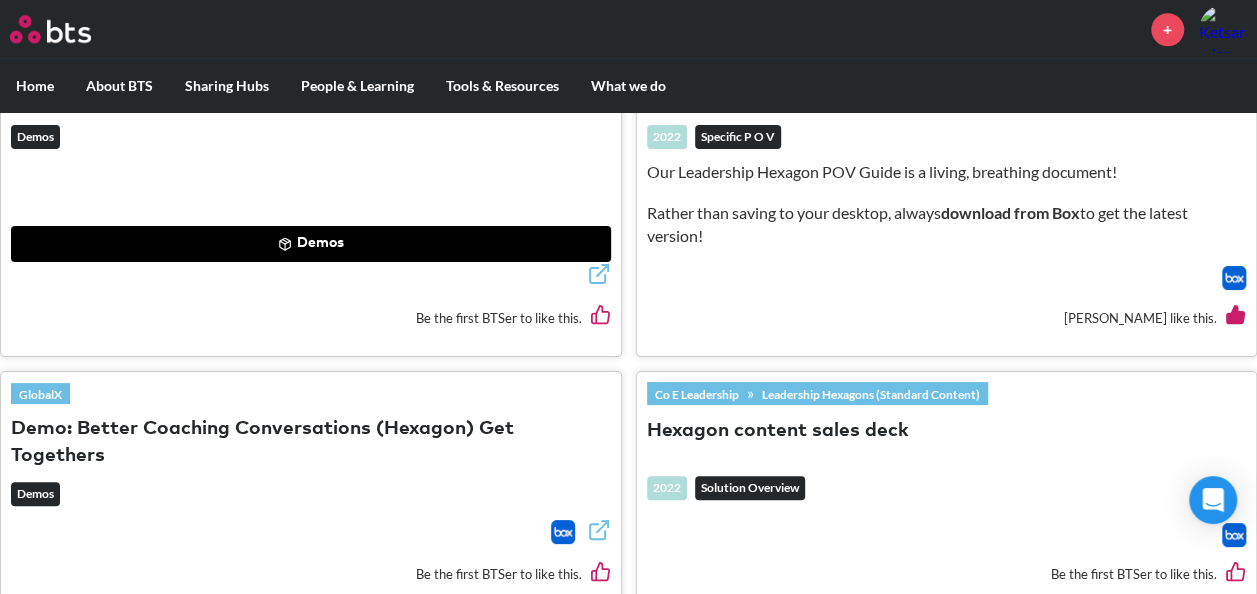 scroll, scrollTop: 1098, scrollLeft: 0, axis: vertical 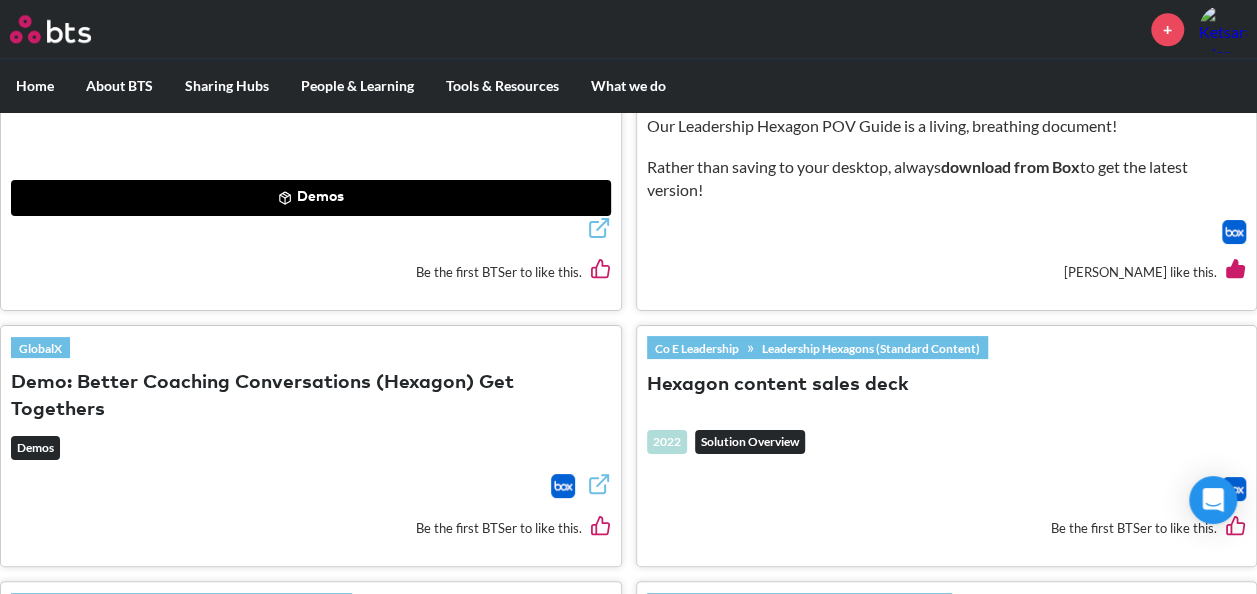 click on "Hexagon content sales deck" at bounding box center [778, 385] 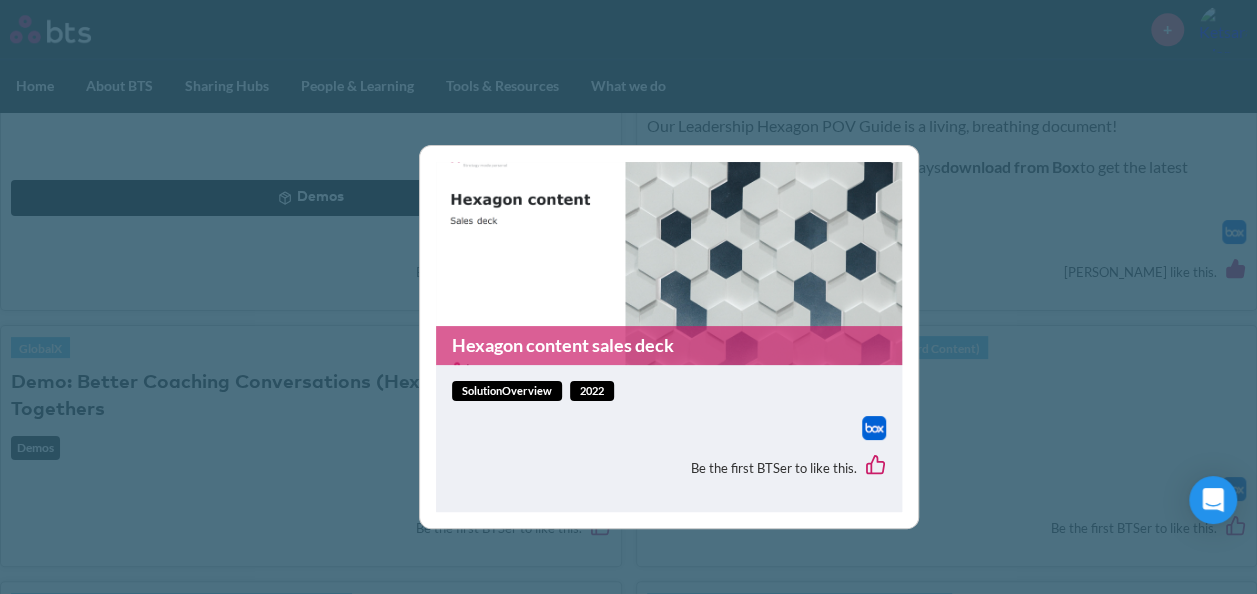 click on "Hexagon content sales deck" at bounding box center (669, 345) 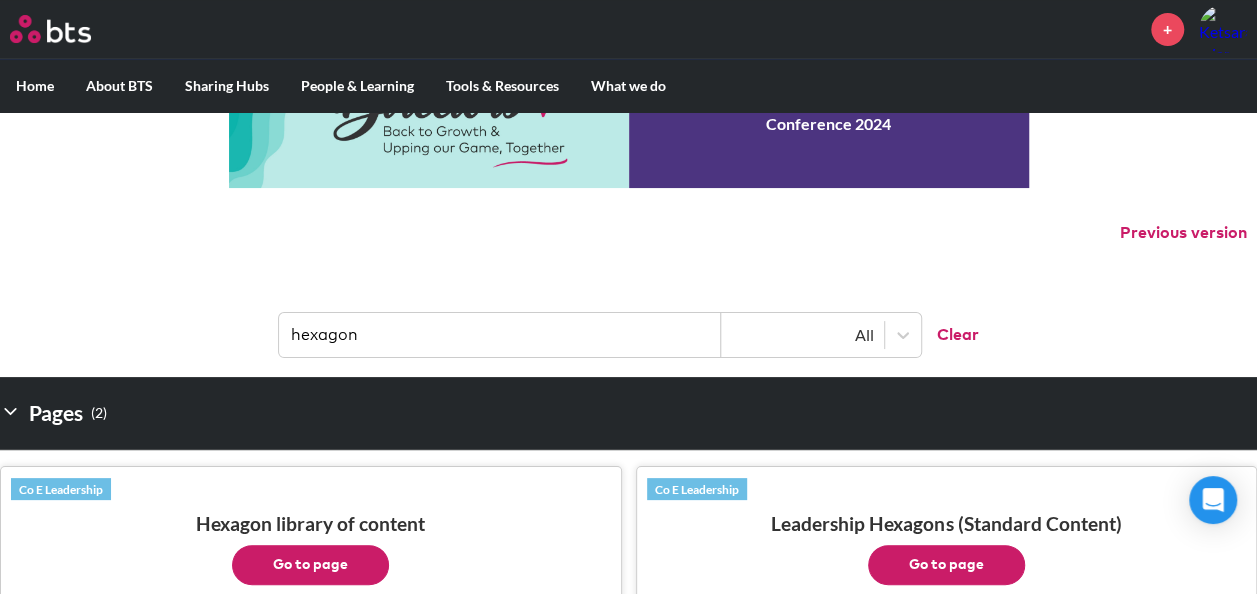 scroll, scrollTop: 298, scrollLeft: 0, axis: vertical 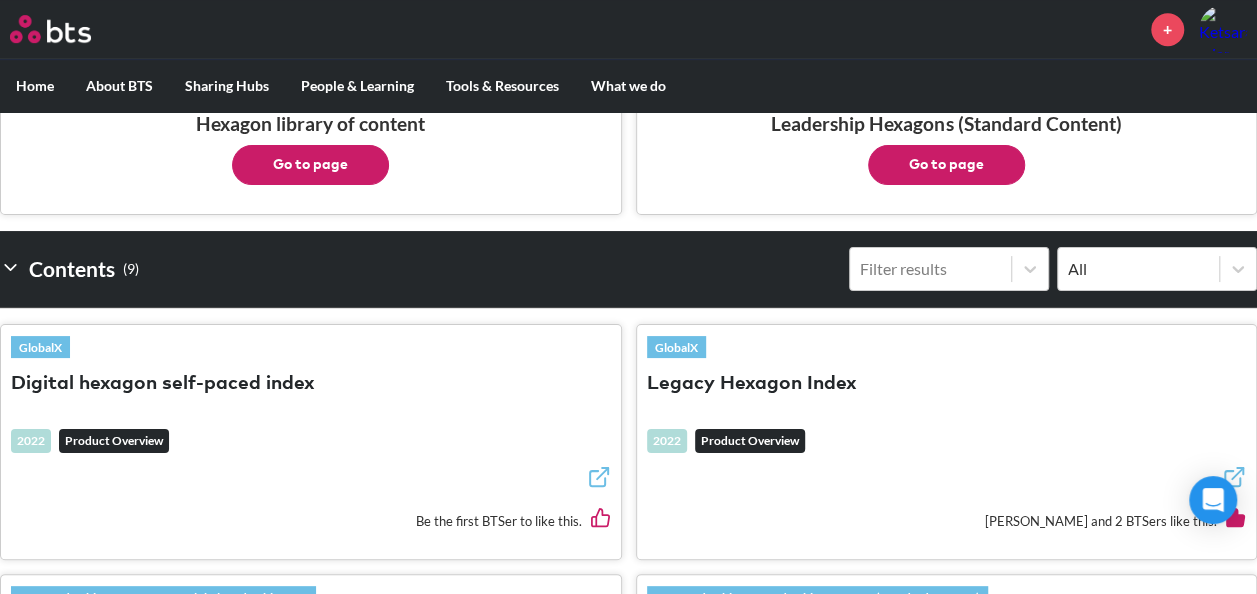 click on "Legacy Hexagon Index" at bounding box center (752, 384) 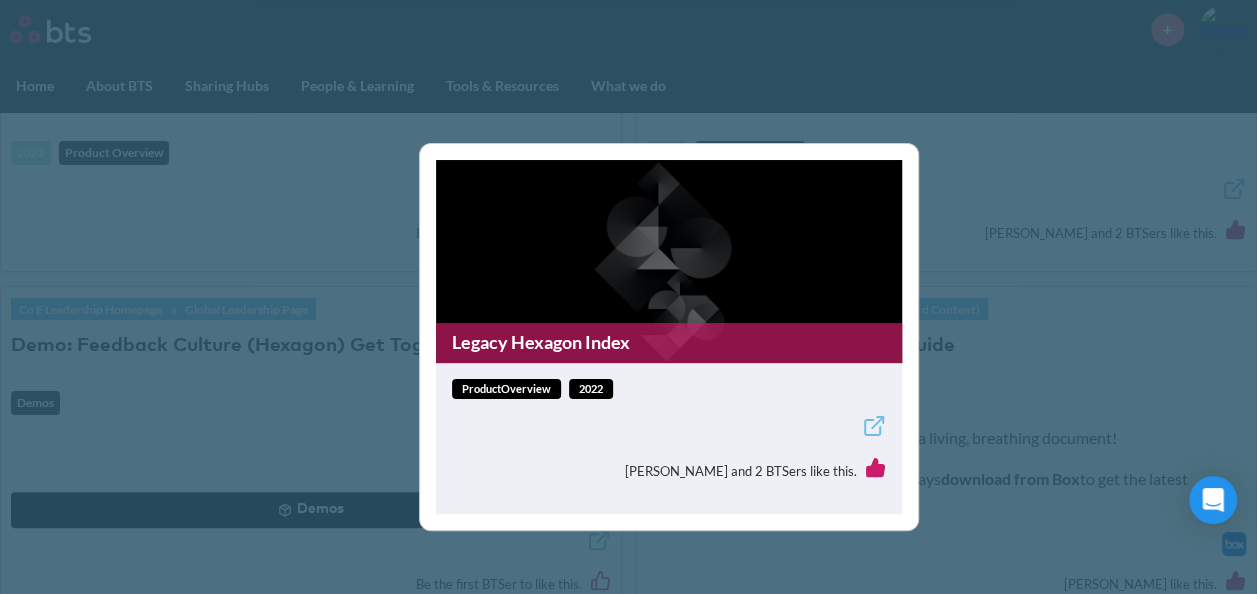 scroll, scrollTop: 898, scrollLeft: 0, axis: vertical 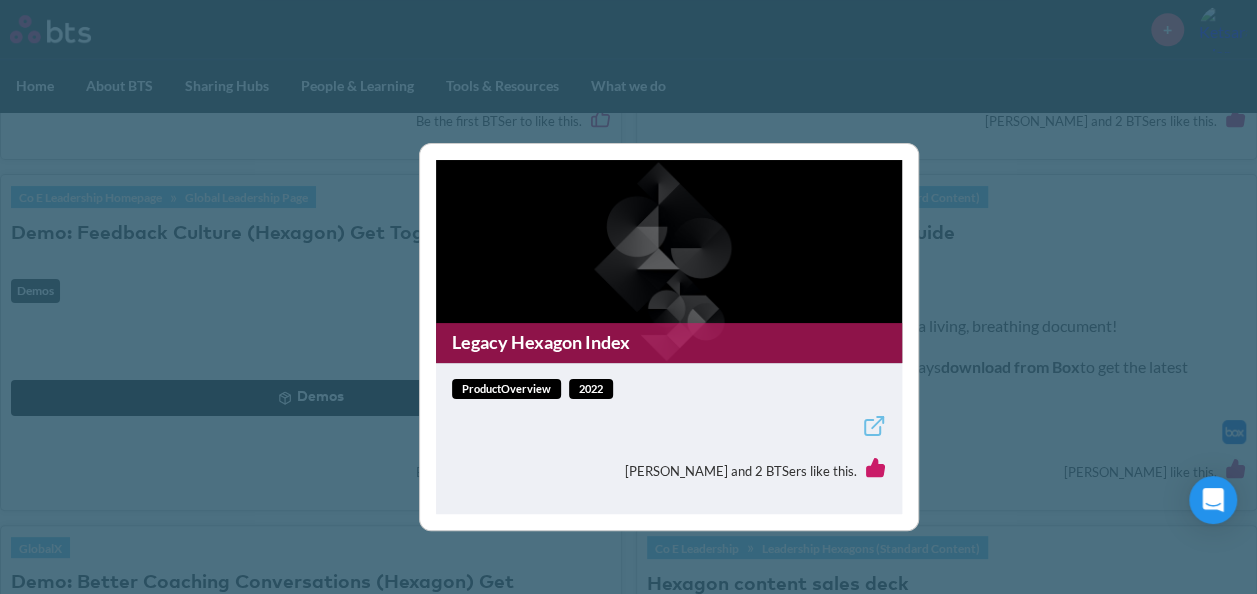 click on "Legacy Hexagon Index productOverview 2022   Vanessa Lin and 2 BTSers like this." at bounding box center [628, 297] 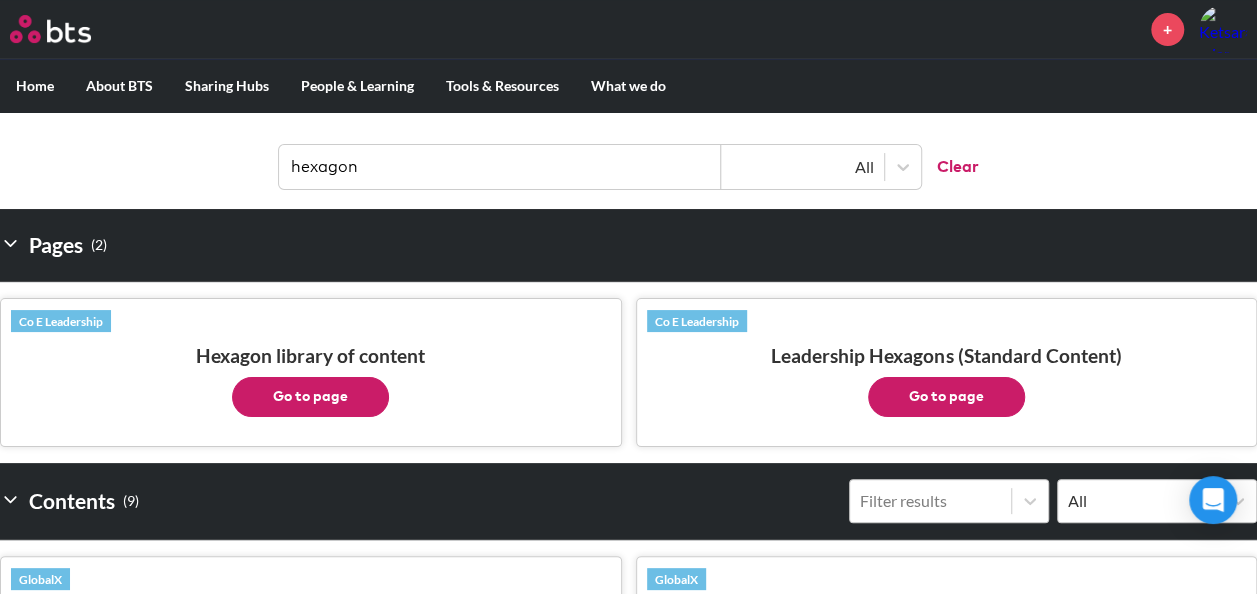 scroll, scrollTop: 300, scrollLeft: 0, axis: vertical 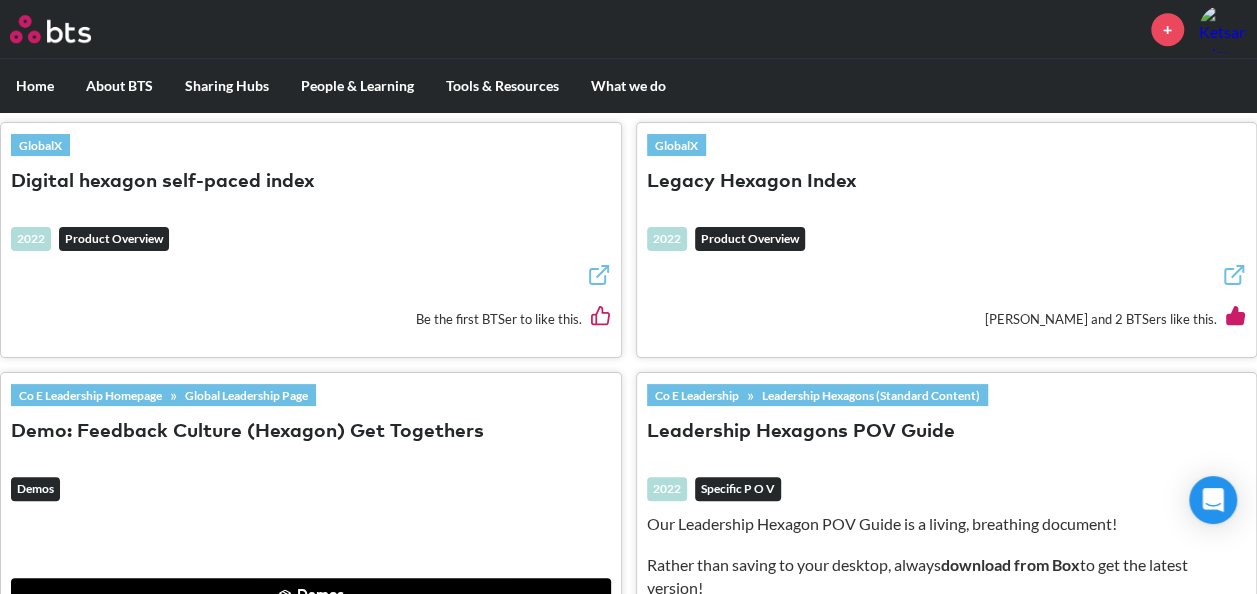 click on "Legacy Hexagon Index" at bounding box center (752, 182) 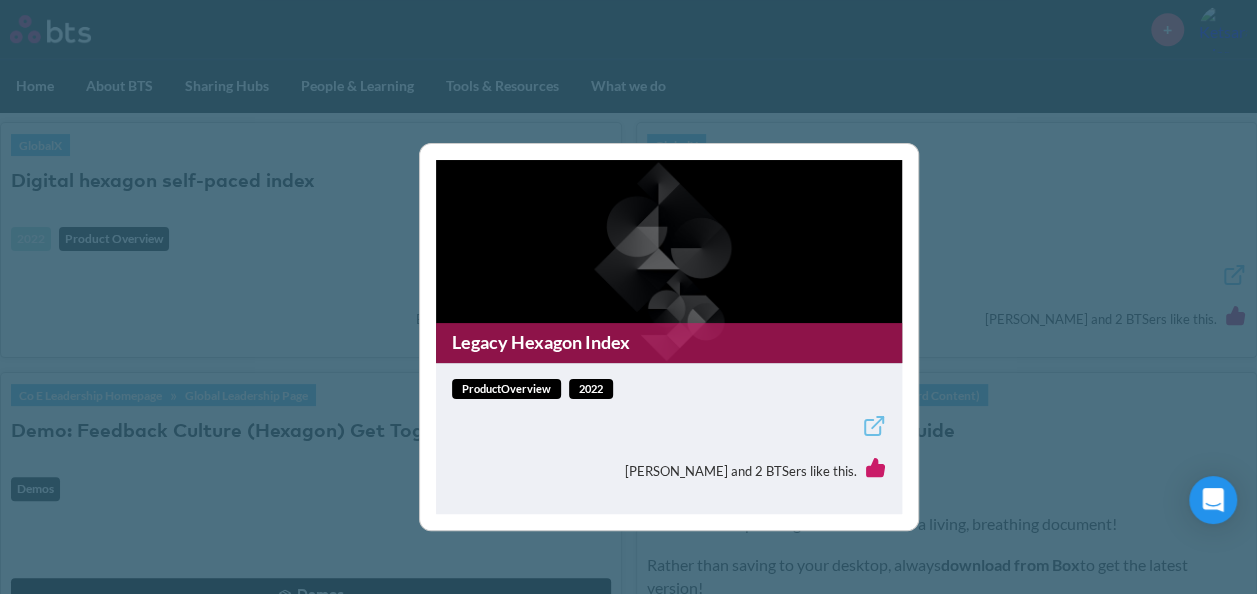 click on "Legacy Hexagon Index" at bounding box center [669, 342] 